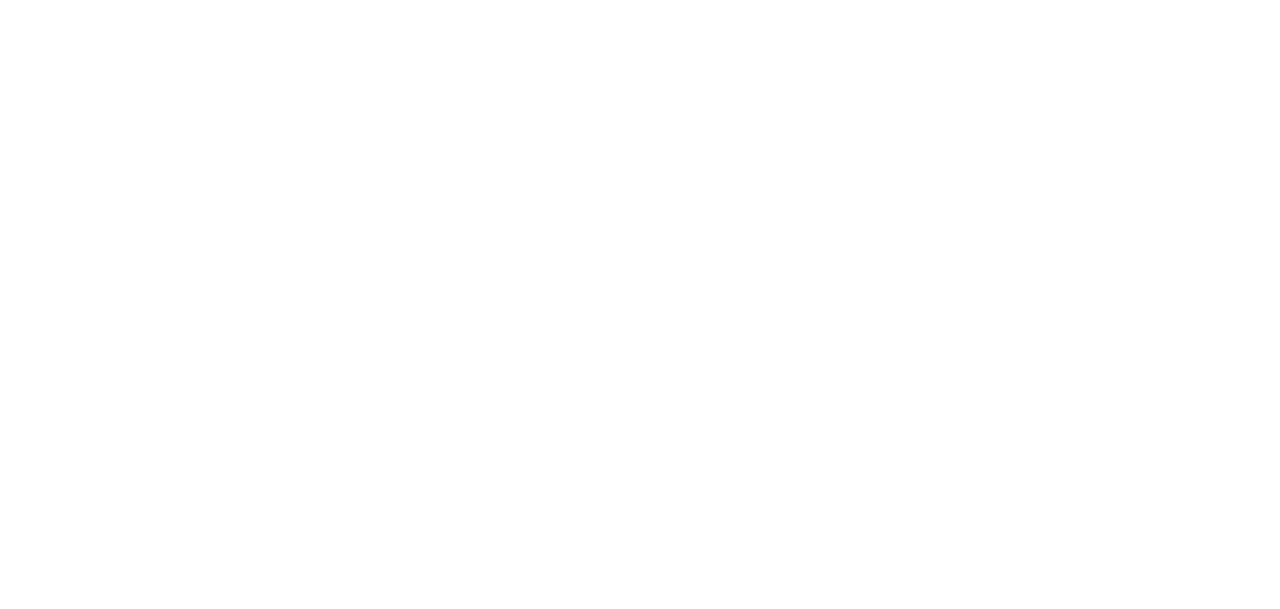 scroll, scrollTop: 0, scrollLeft: 0, axis: both 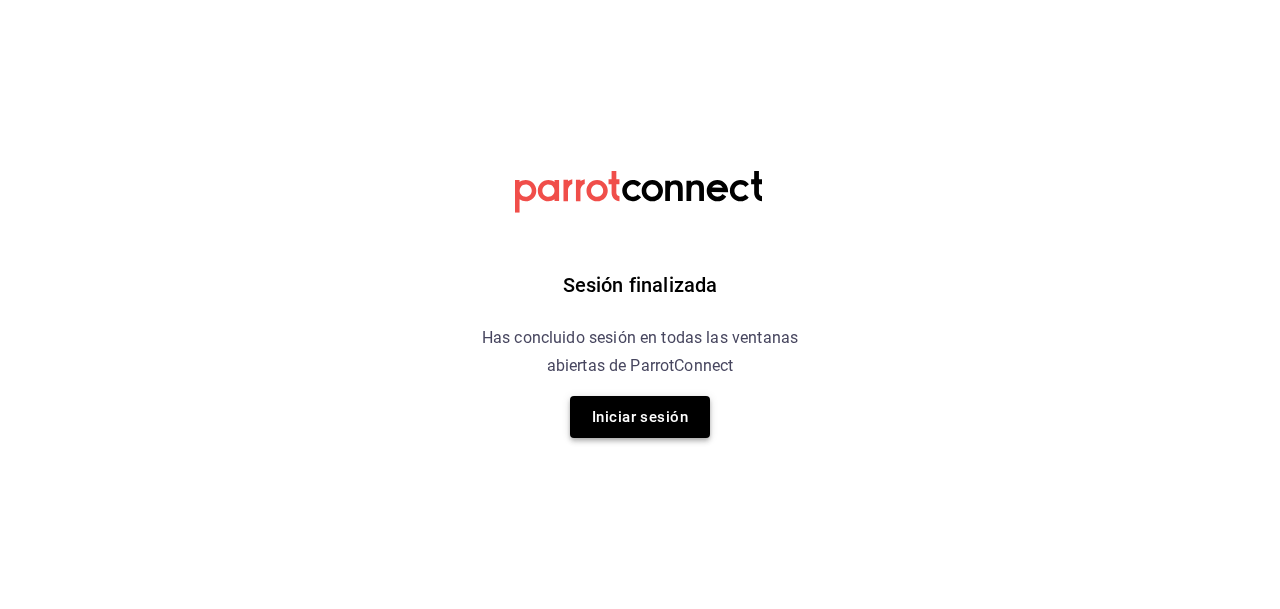 click on "Iniciar sesión" at bounding box center [640, 417] 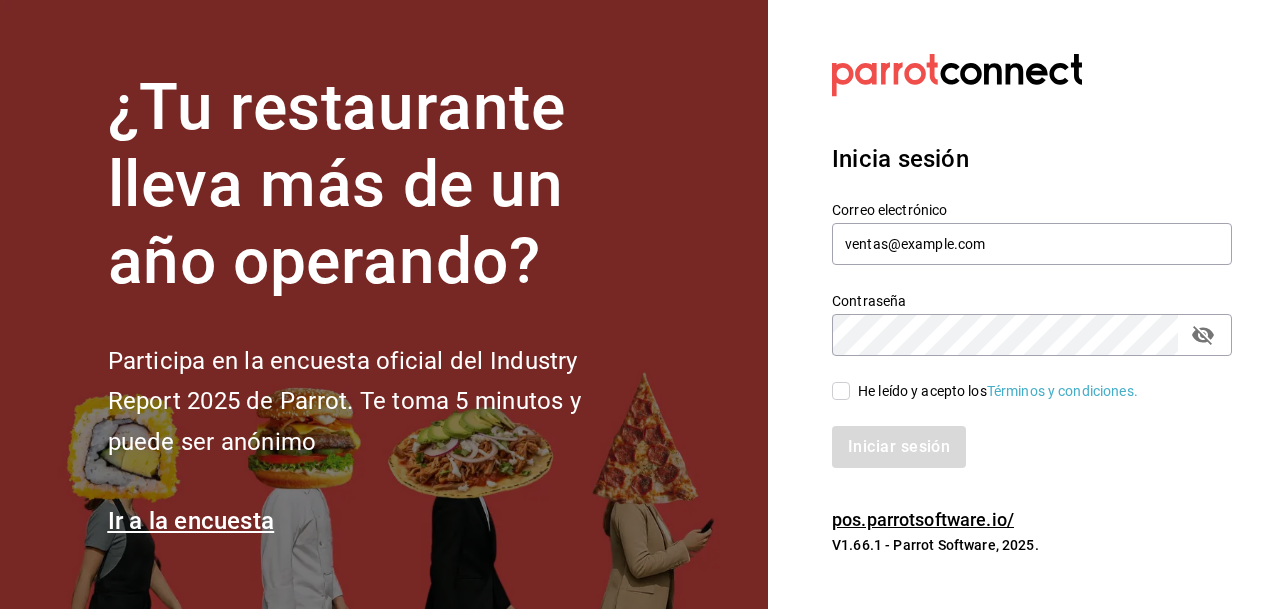 click on "He leído y acepto los  Términos y condiciones." at bounding box center [841, 391] 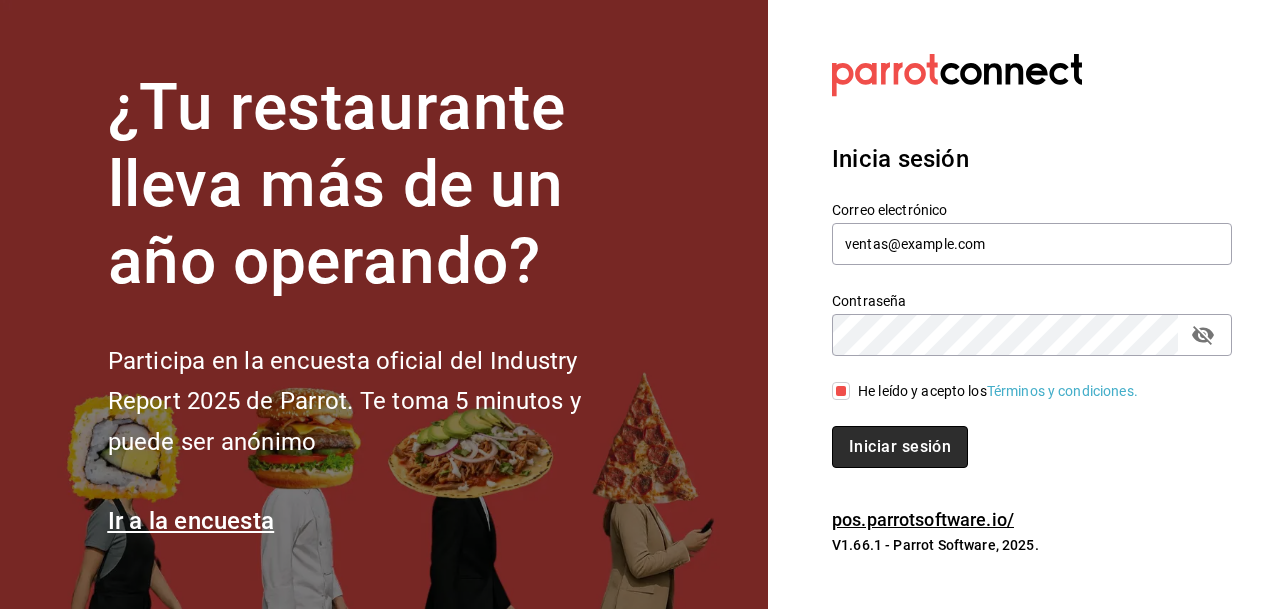 click on "Iniciar sesión" at bounding box center (900, 447) 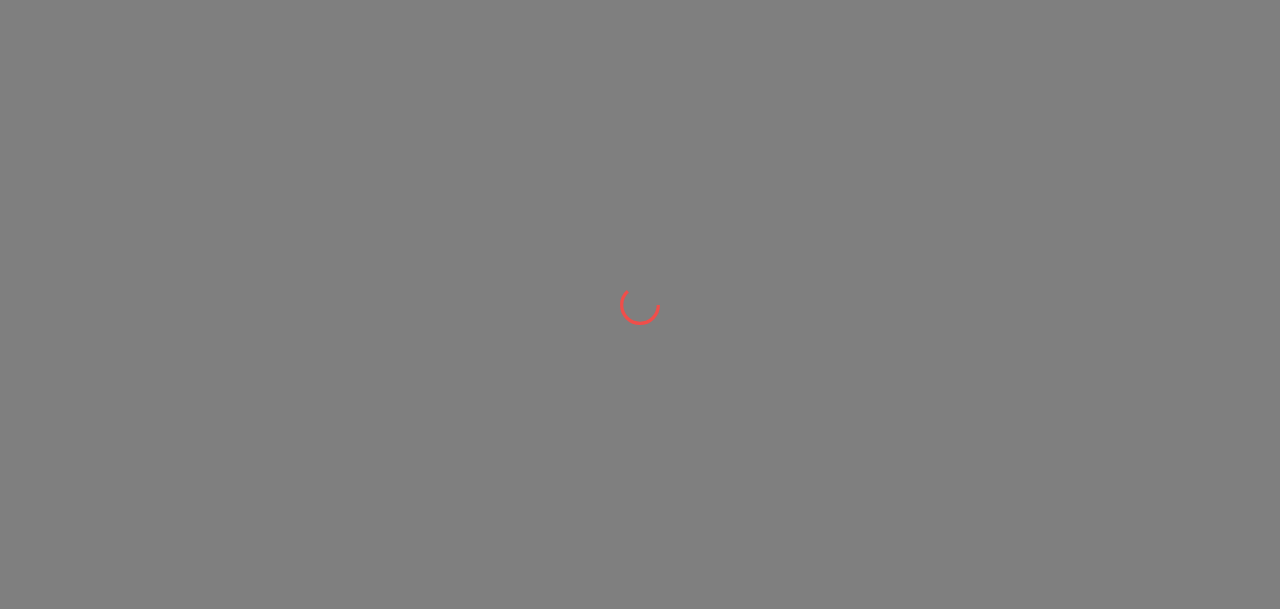 scroll, scrollTop: 0, scrollLeft: 0, axis: both 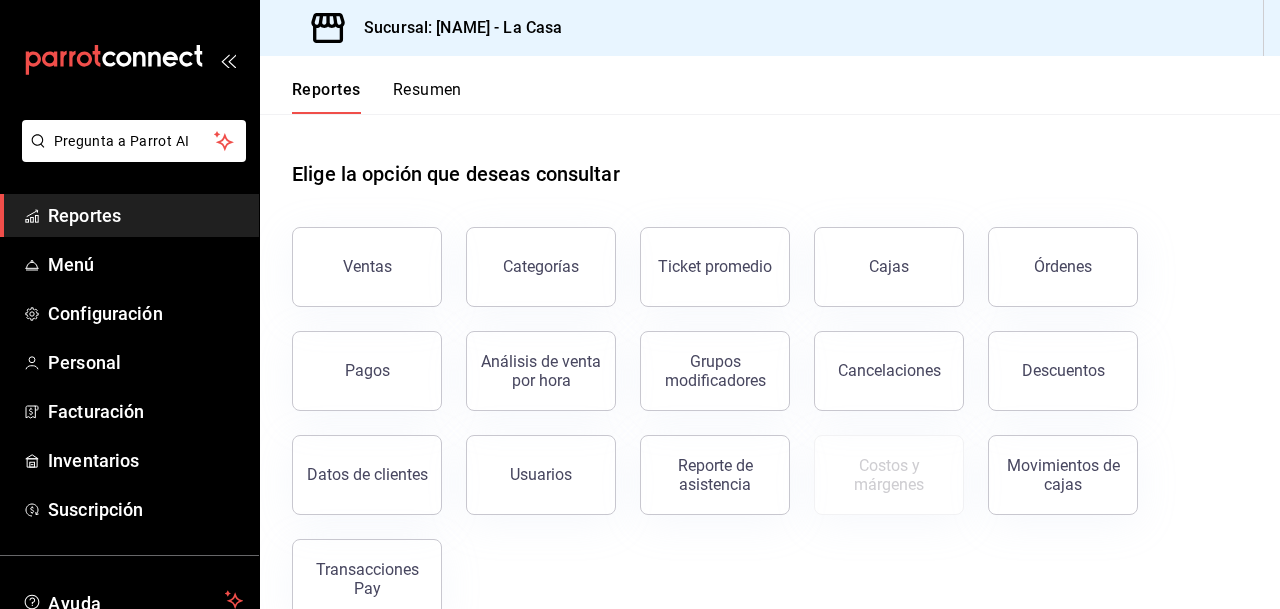 click on "Reportes" at bounding box center (145, 215) 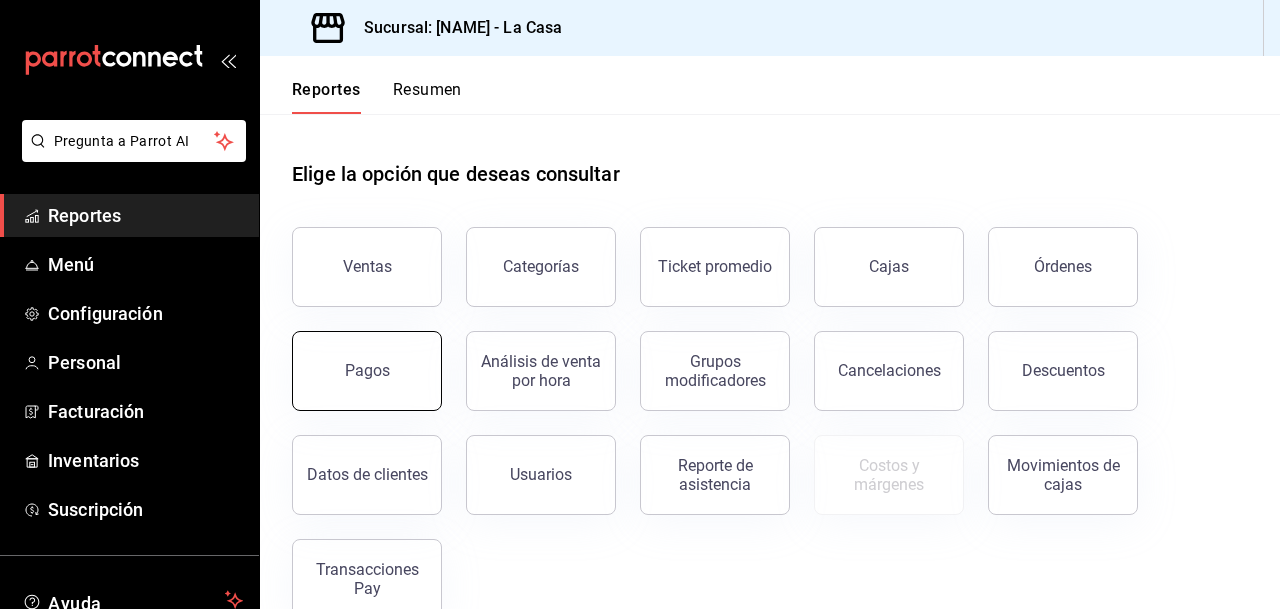 click on "Pagos" at bounding box center [367, 370] 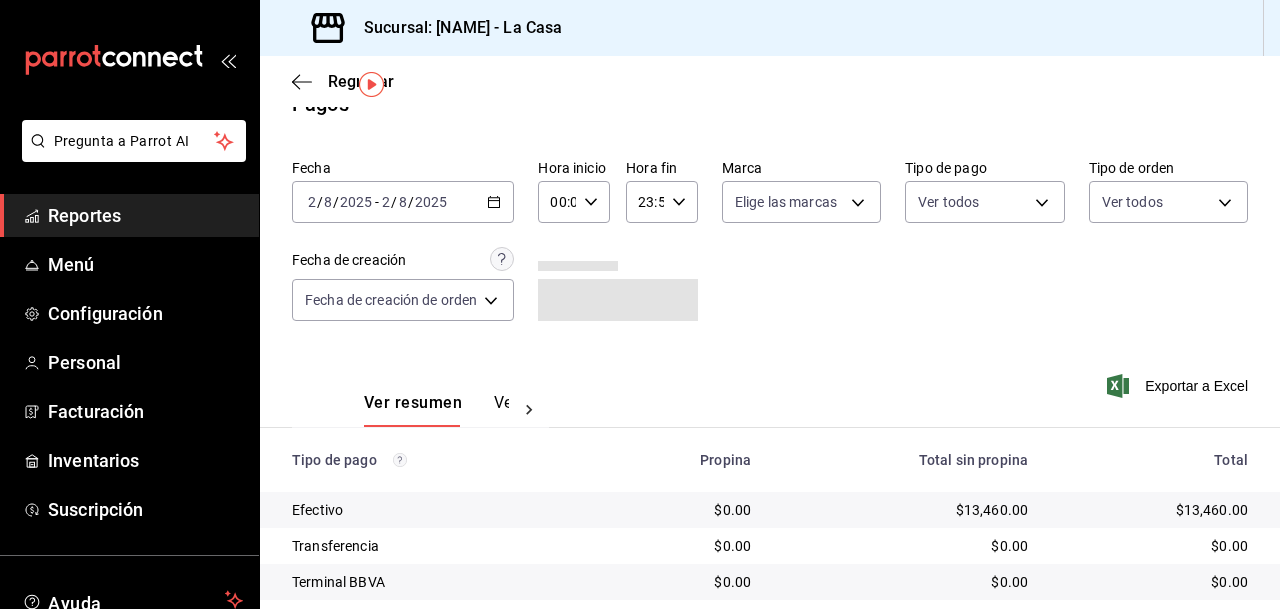 scroll, scrollTop: 0, scrollLeft: 0, axis: both 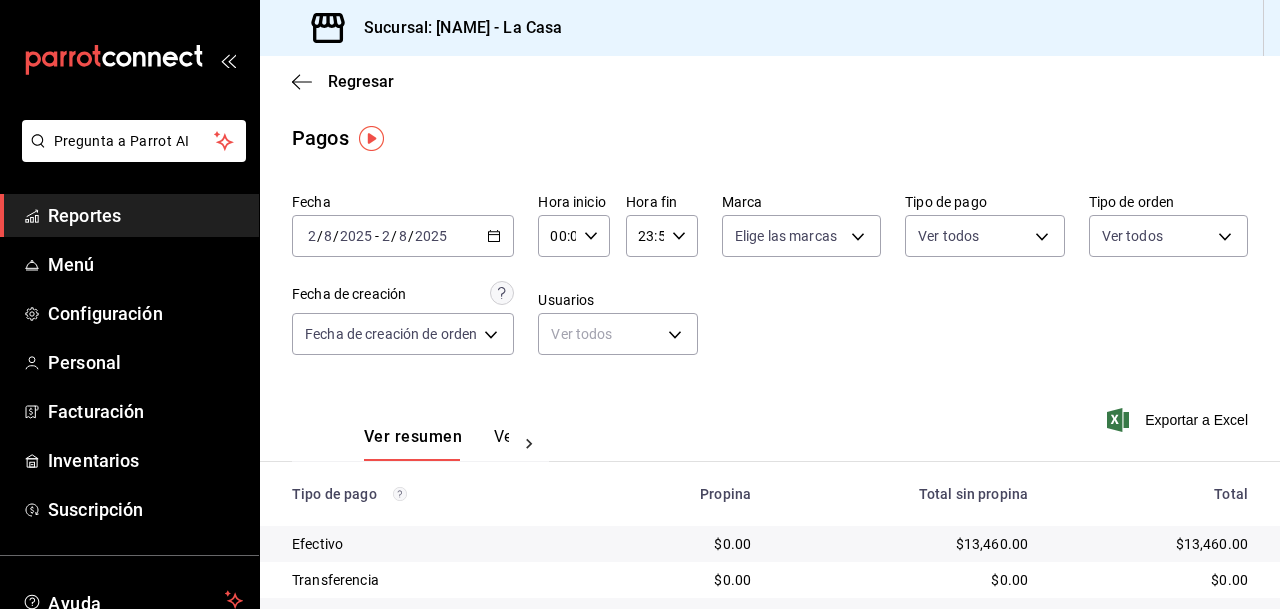 click 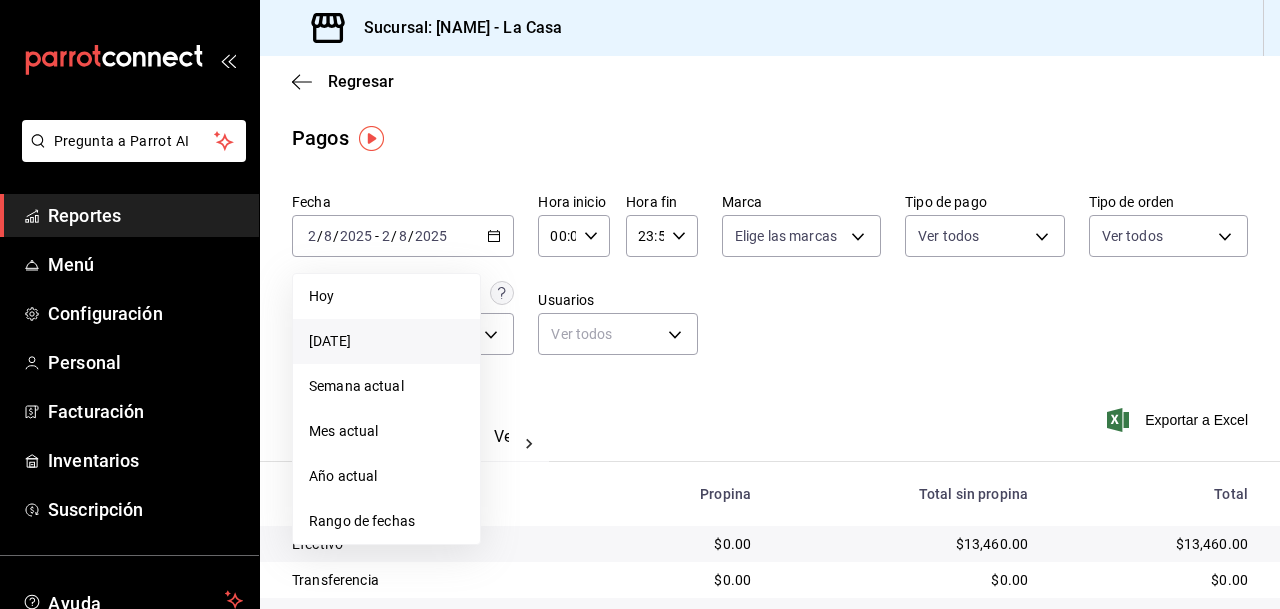 click on "Ayer" at bounding box center [386, 341] 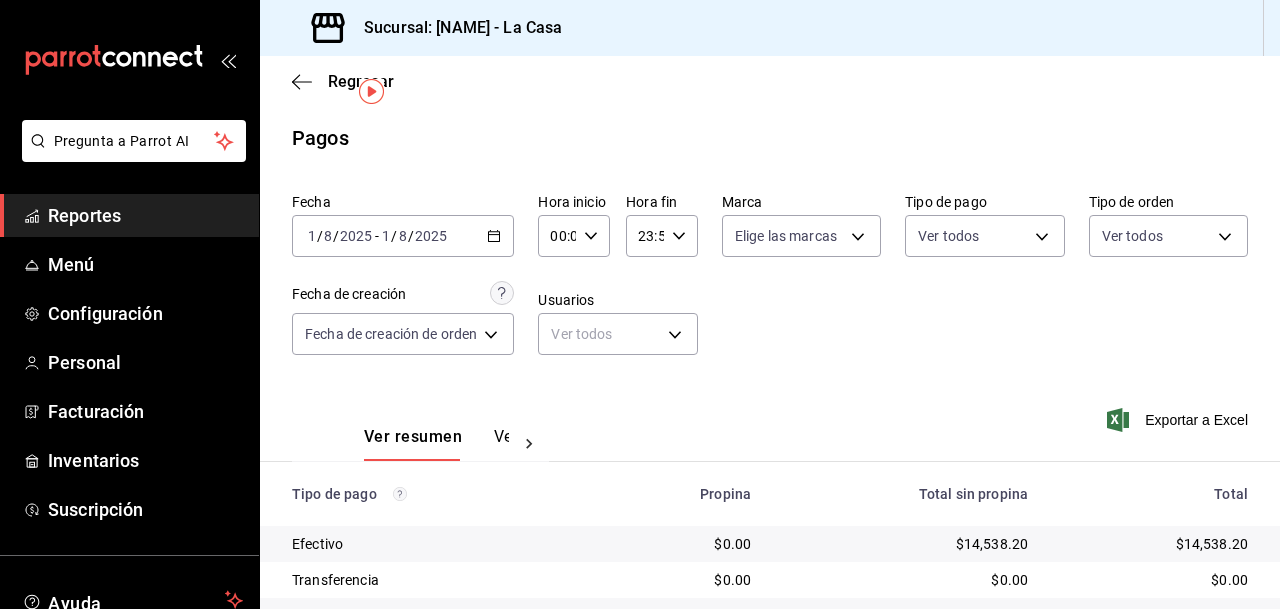 scroll, scrollTop: 98, scrollLeft: 0, axis: vertical 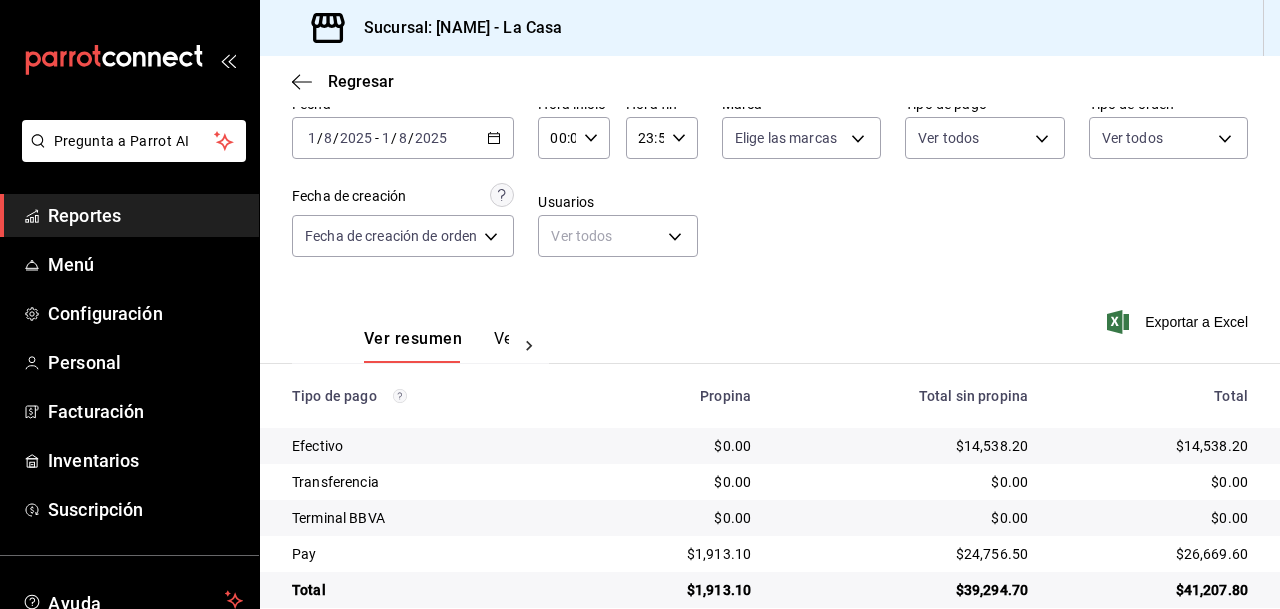 click on "Reportes" at bounding box center (145, 215) 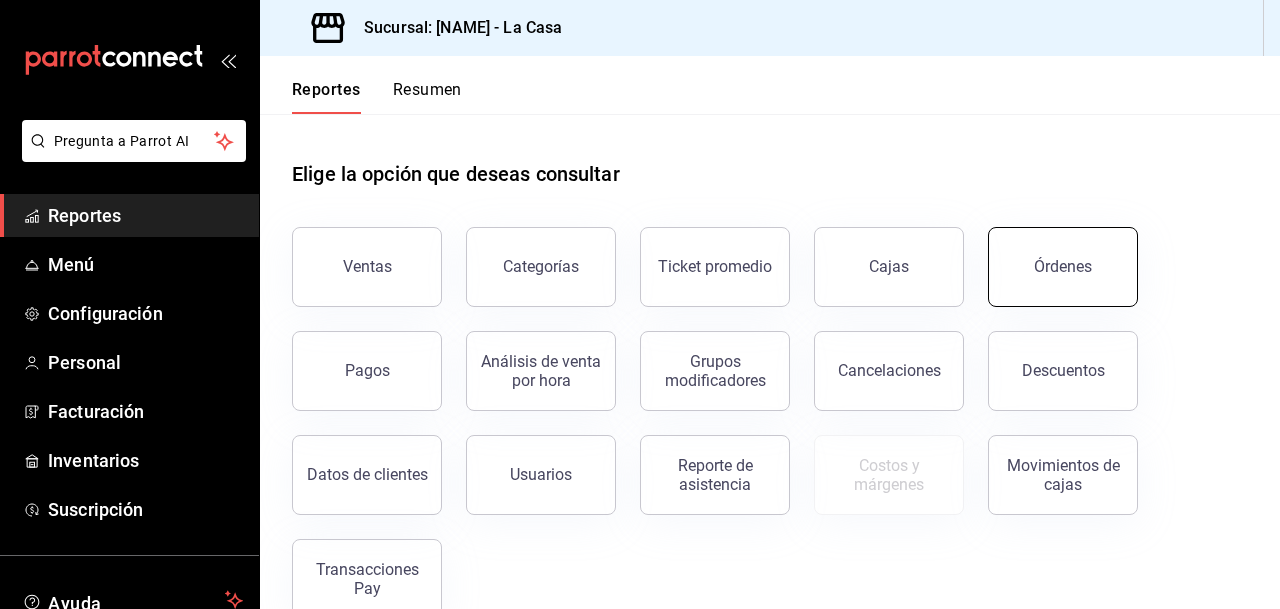 click on "Órdenes" at bounding box center (1063, 266) 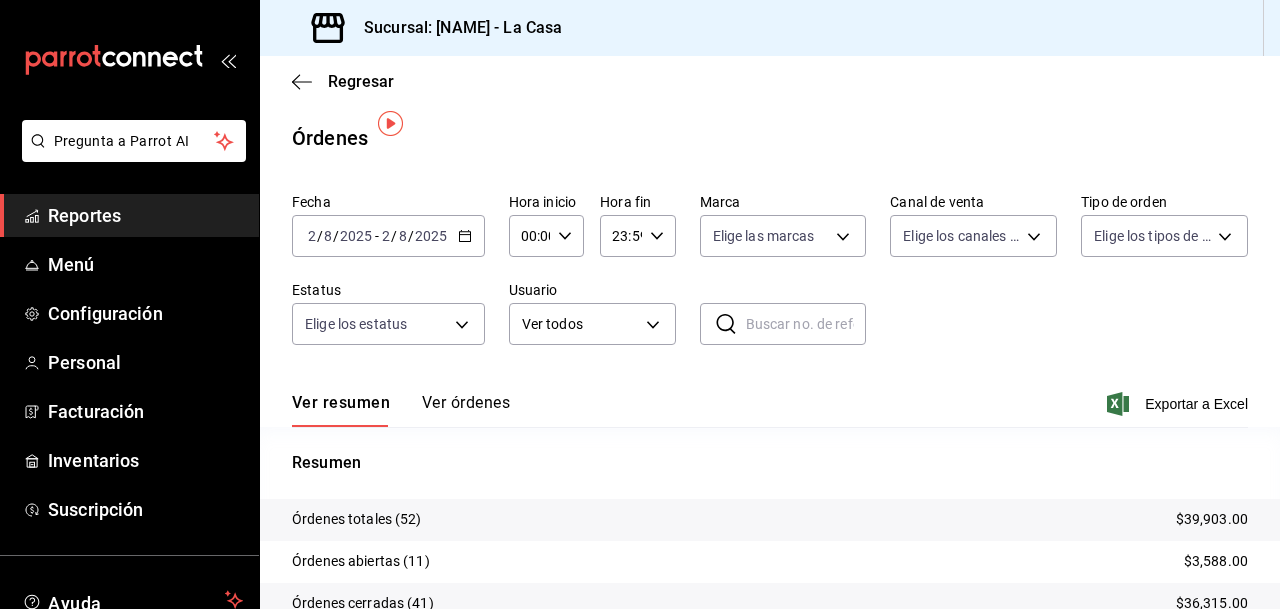 scroll, scrollTop: 176, scrollLeft: 0, axis: vertical 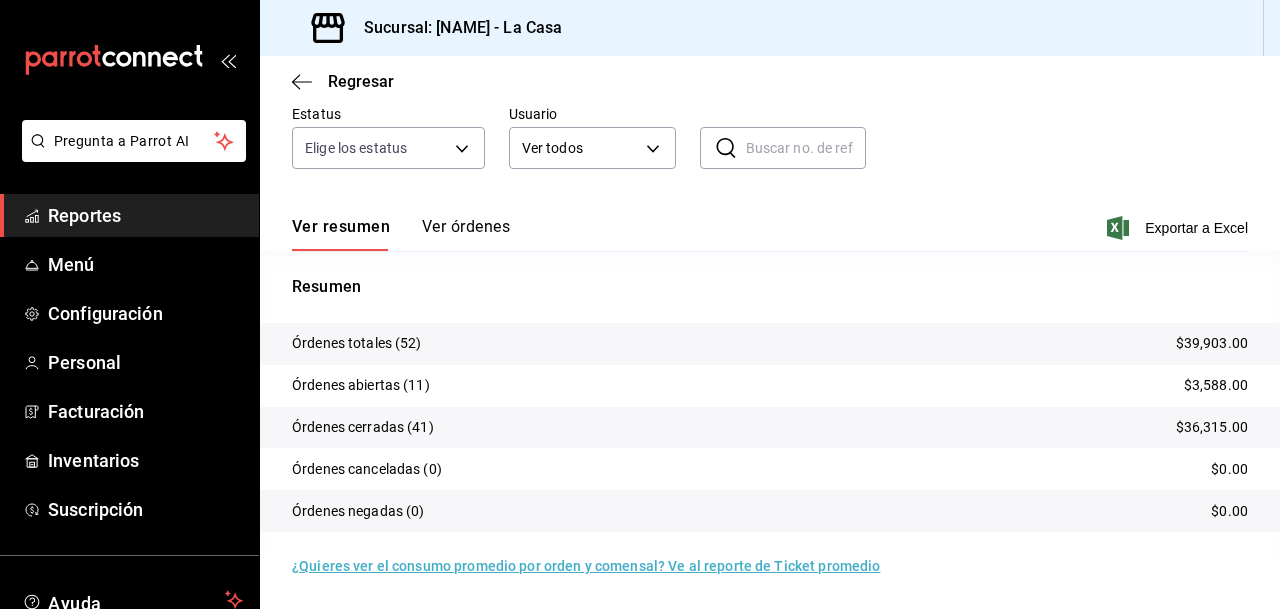 click on "Reportes" at bounding box center [145, 215] 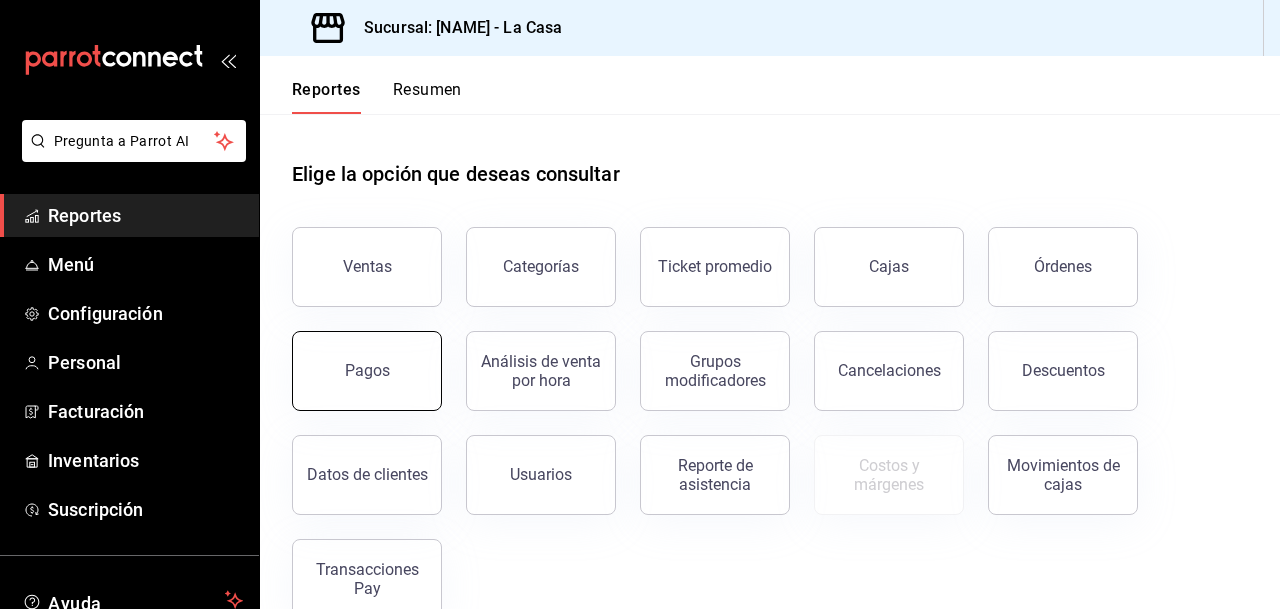 click on "Pagos" at bounding box center (367, 371) 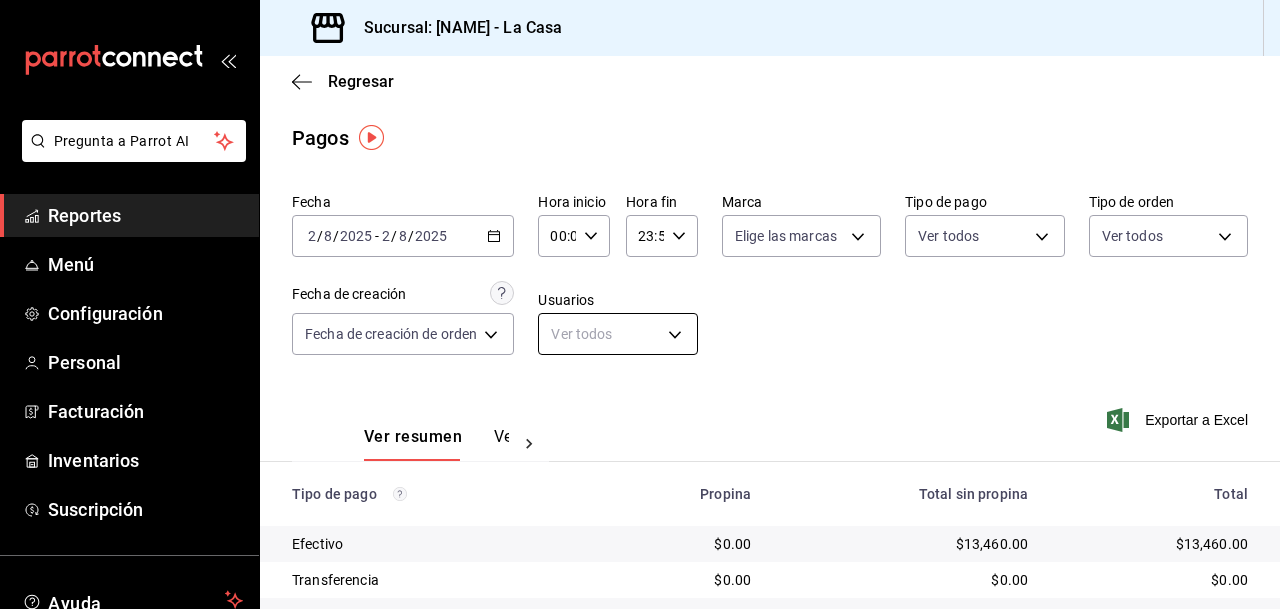 scroll, scrollTop: 1, scrollLeft: 0, axis: vertical 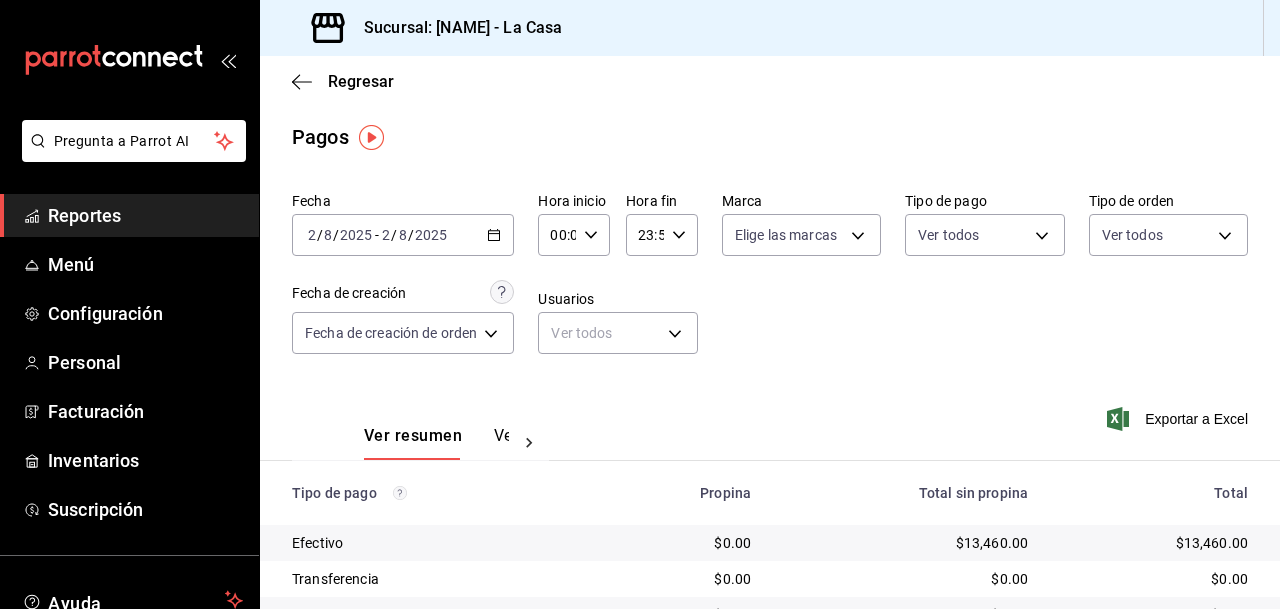 click on "Reportes" at bounding box center (145, 215) 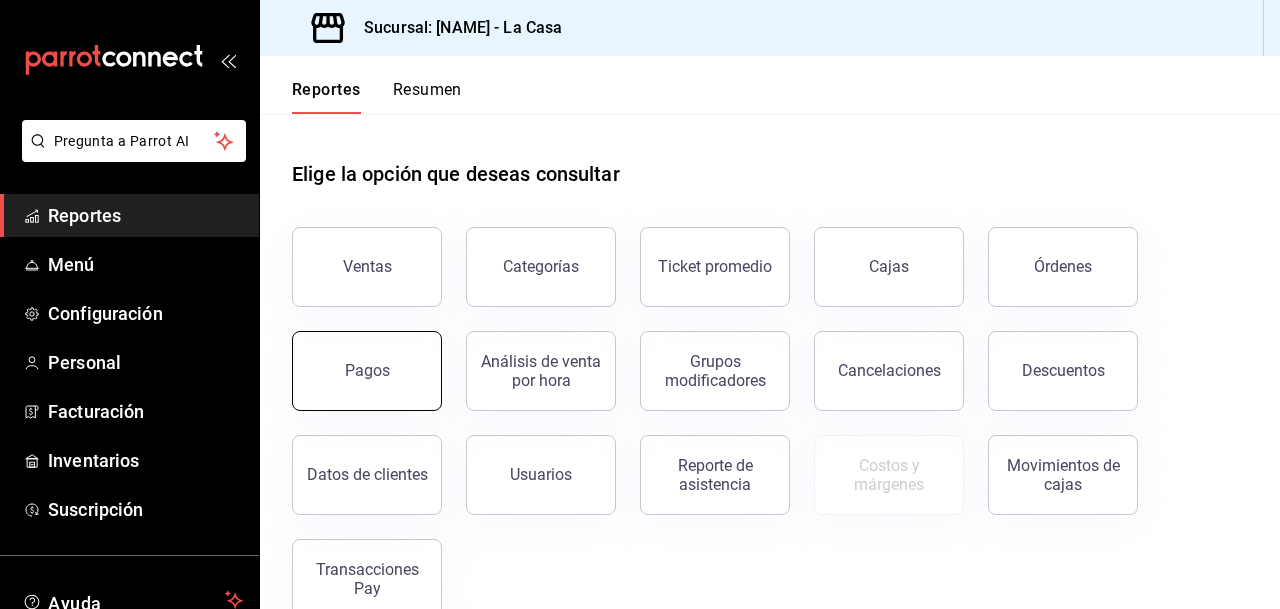 click on "Pagos" at bounding box center (367, 370) 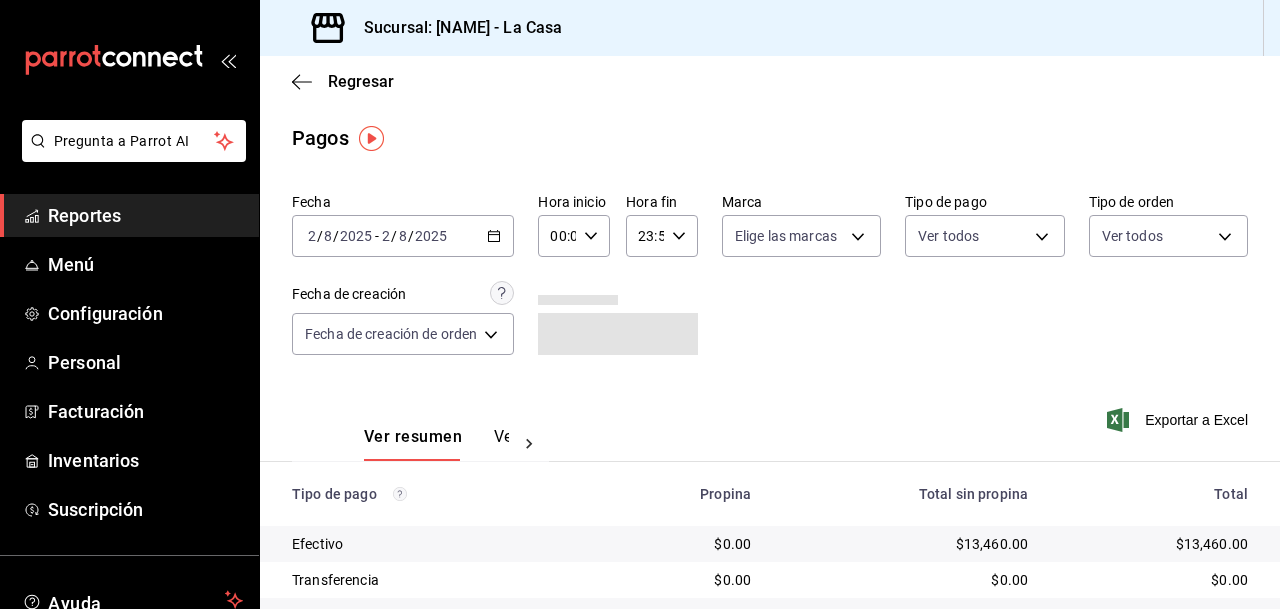 click 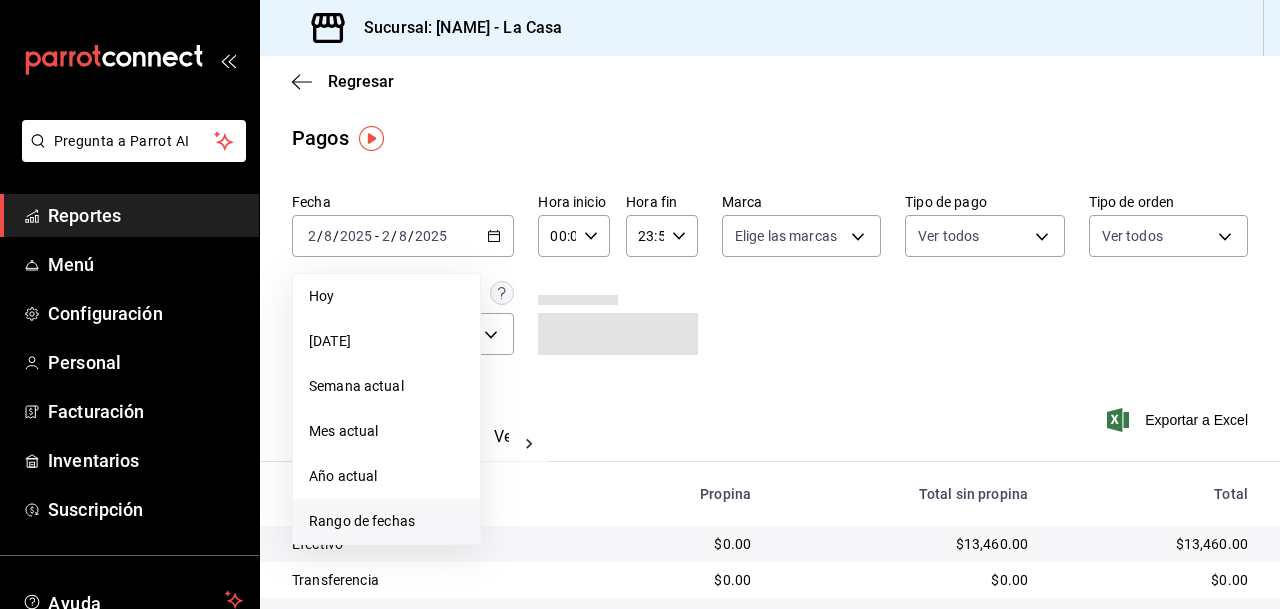 click on "Rango de fechas" at bounding box center (386, 521) 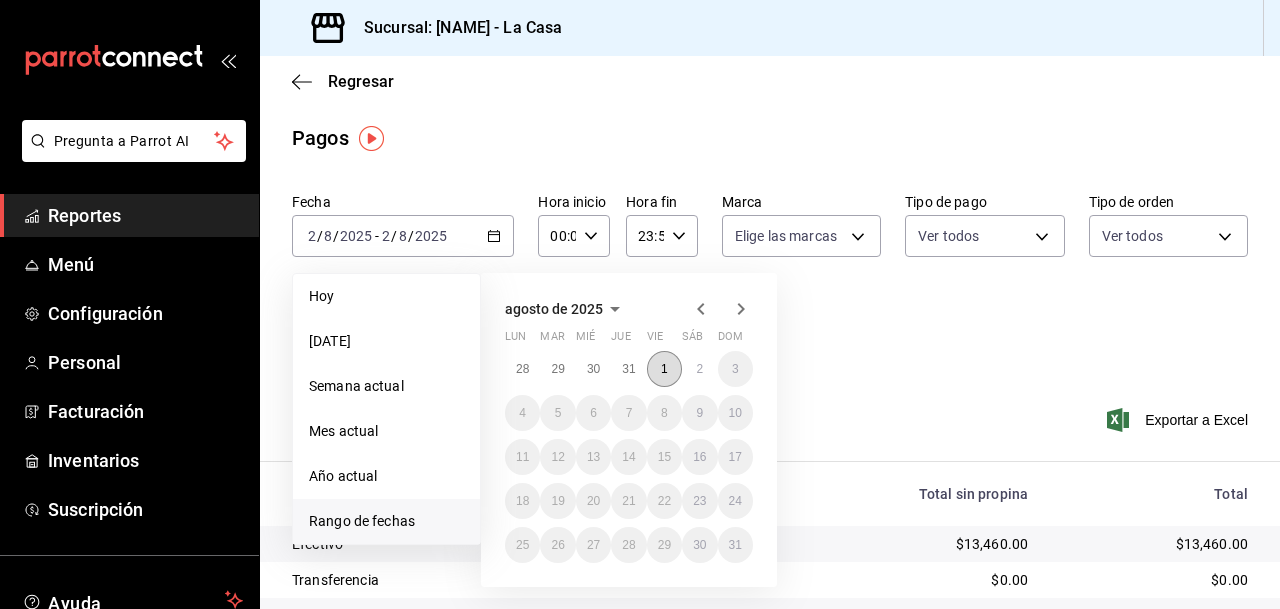 click on "1" at bounding box center (664, 369) 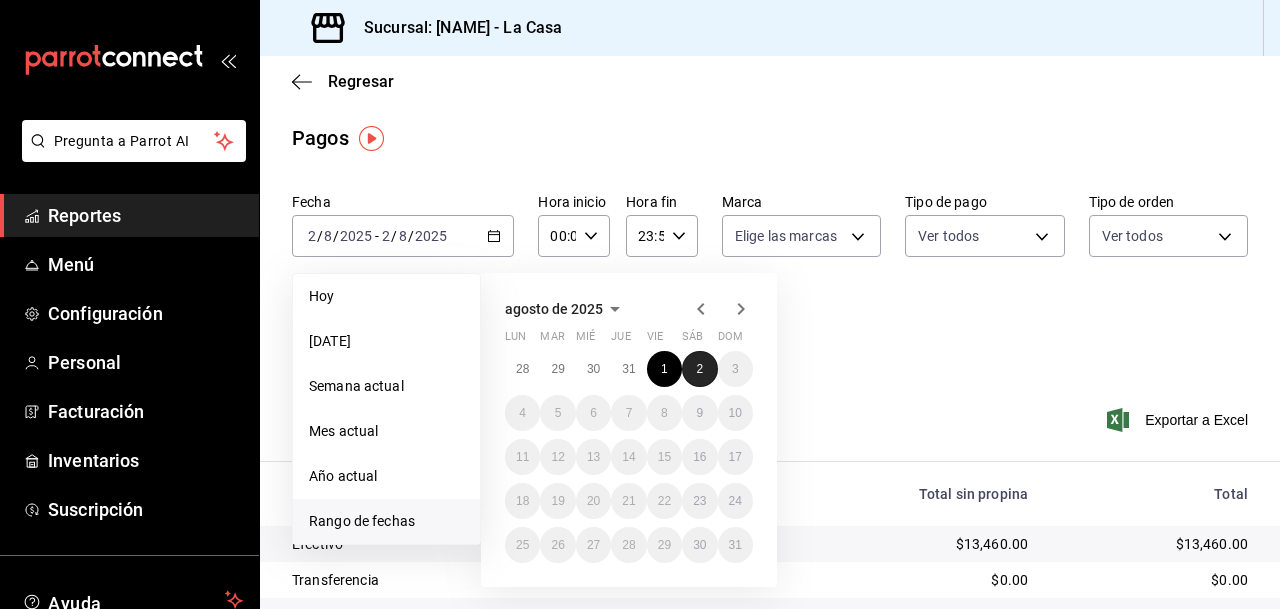 click on "2" at bounding box center (699, 369) 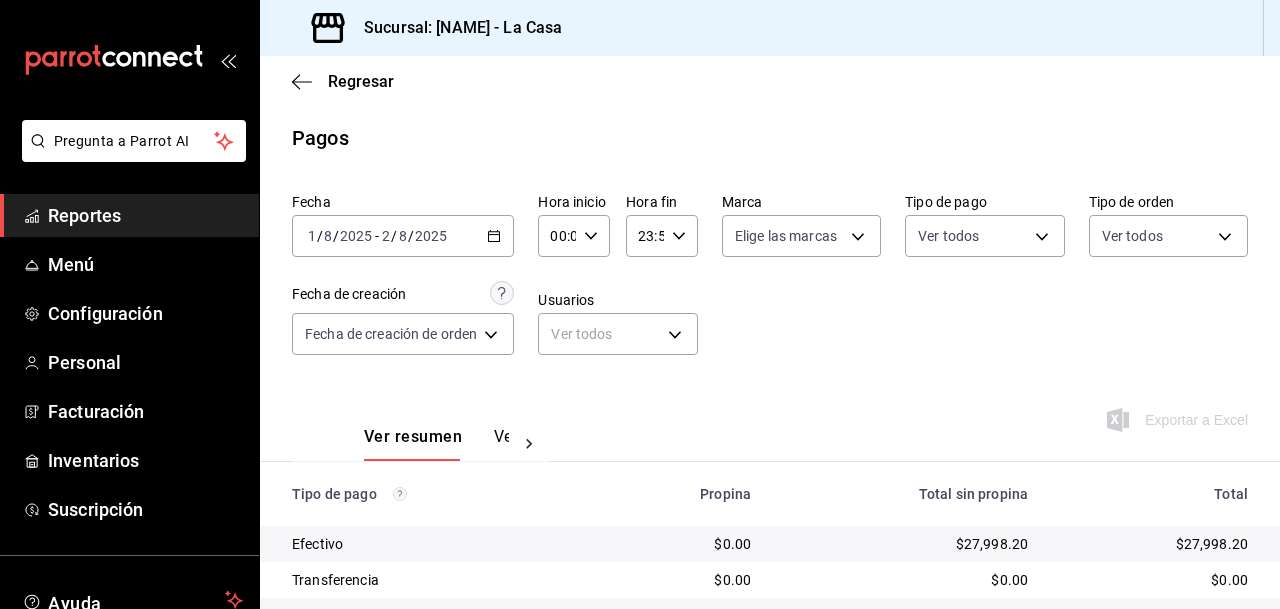 scroll, scrollTop: 129, scrollLeft: 0, axis: vertical 